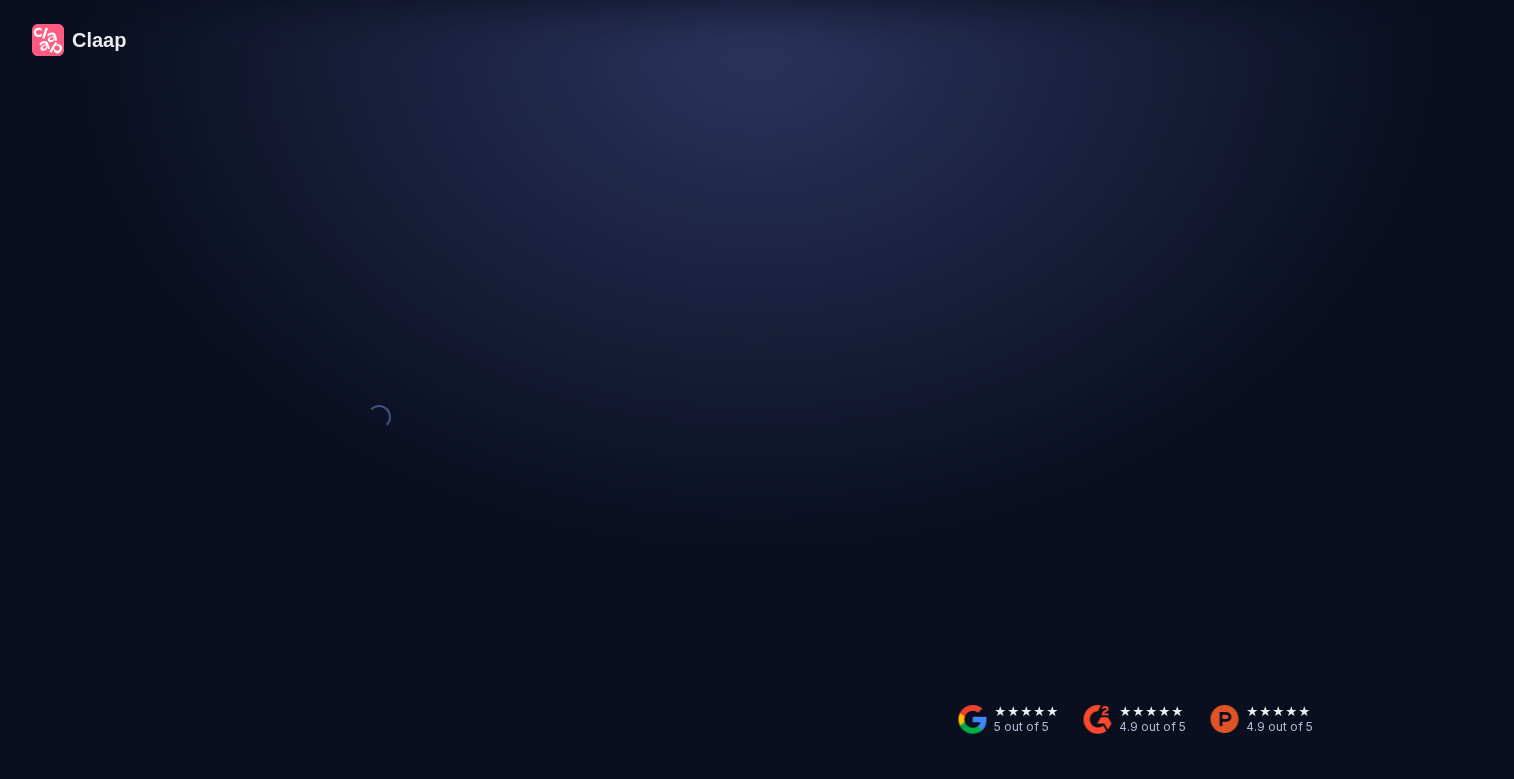 scroll, scrollTop: 0, scrollLeft: 0, axis: both 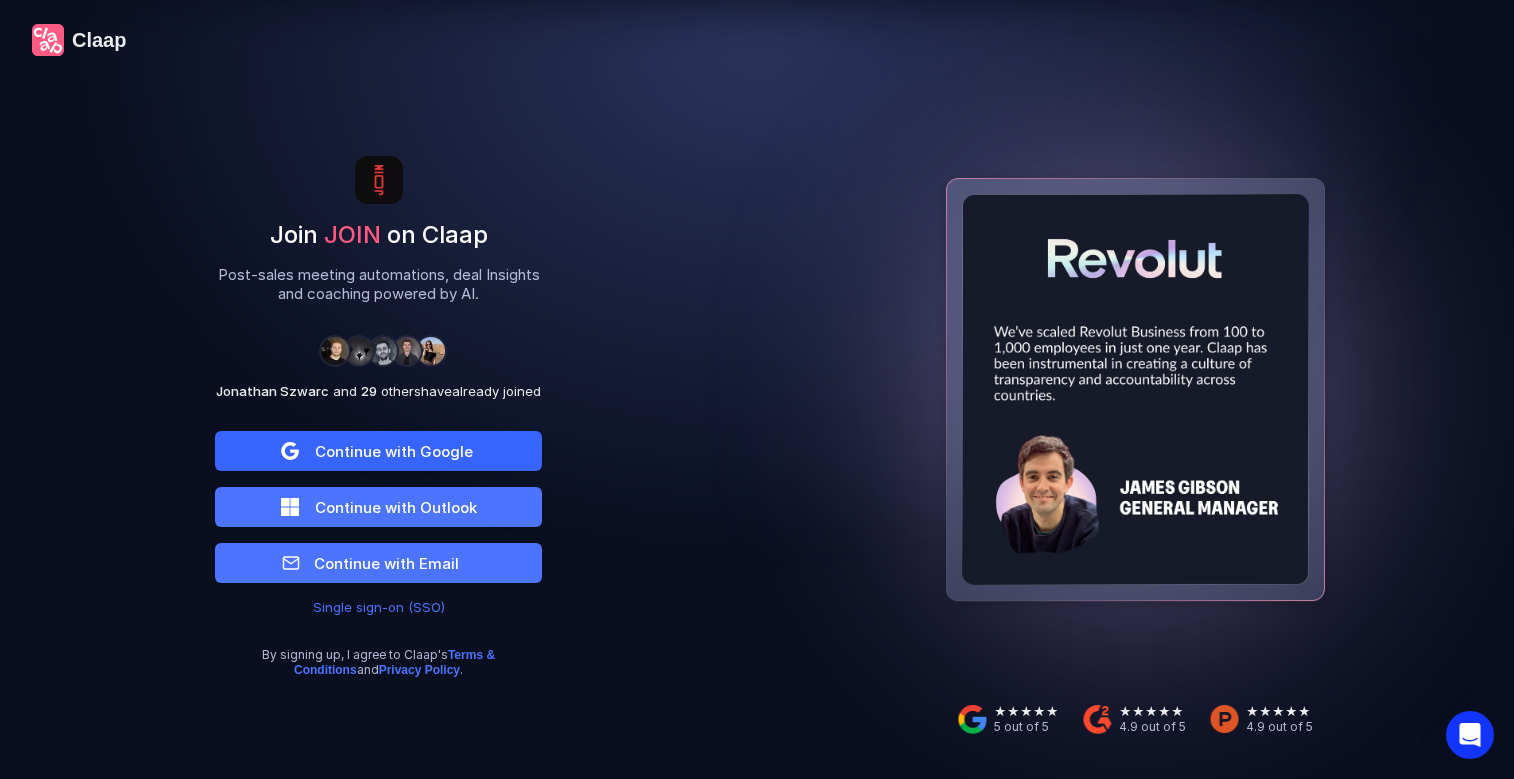 click on "Continue with Google" at bounding box center (394, 451) 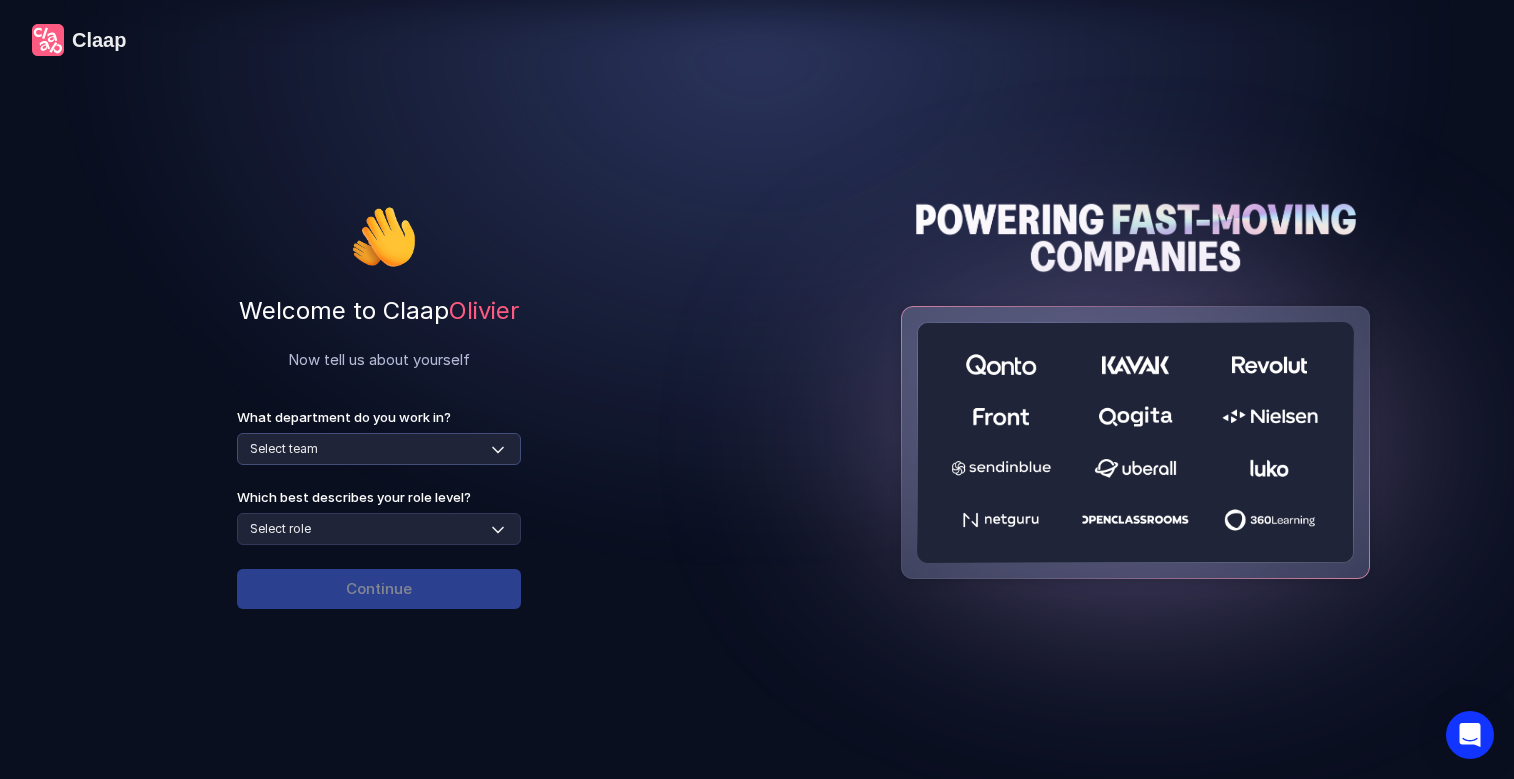 select on "sales" 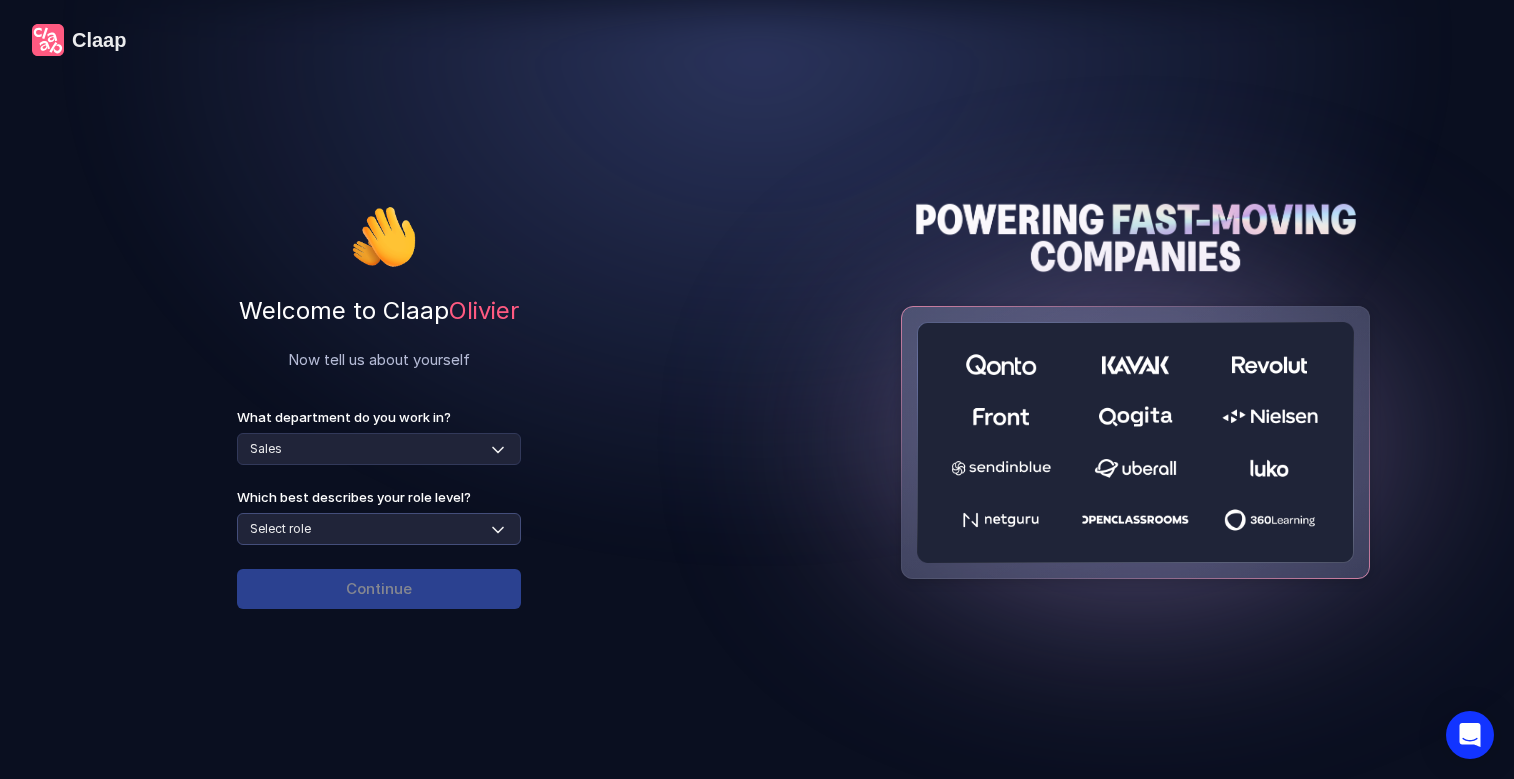 select on "individual-contributor" 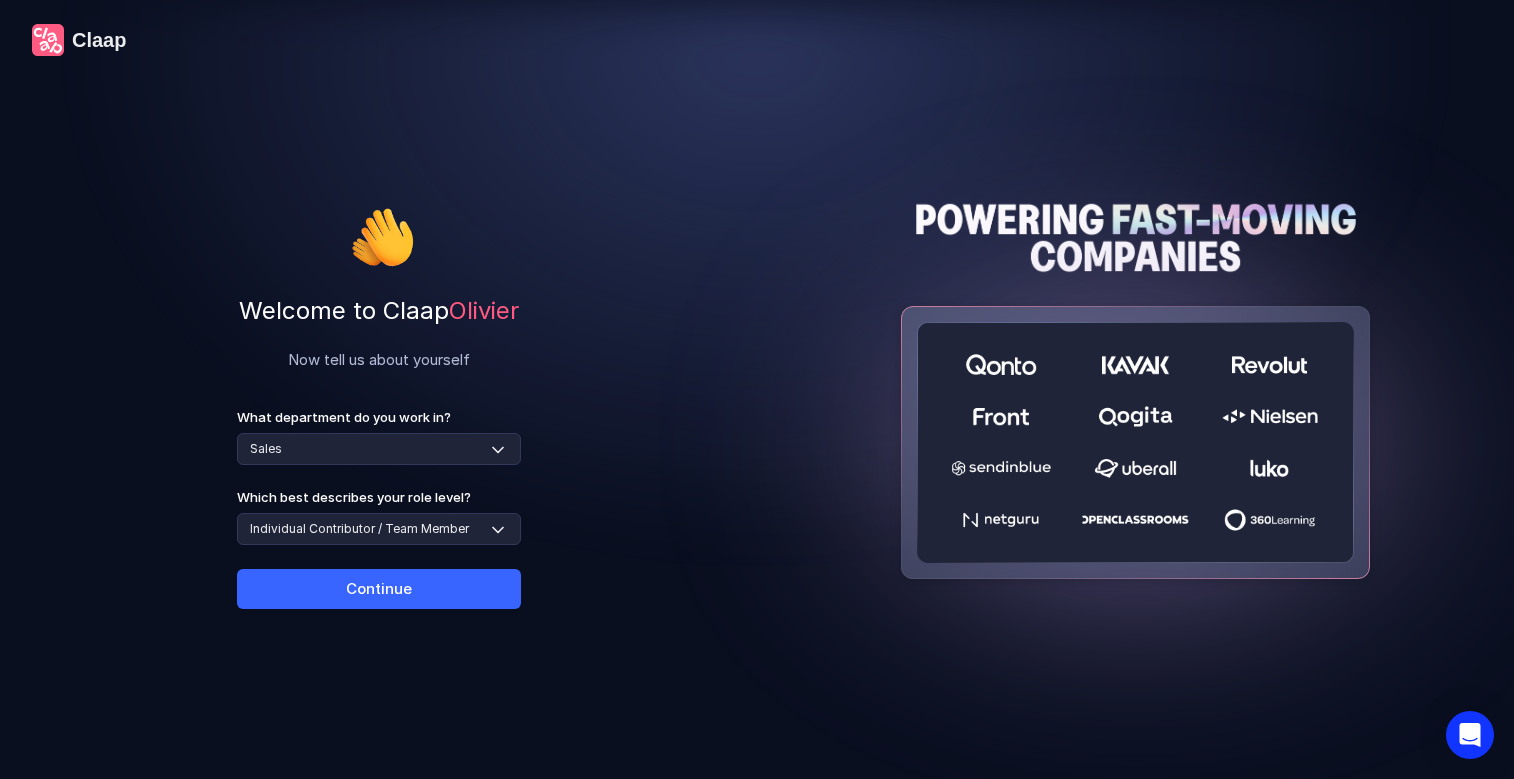 click on "Continue" at bounding box center [379, 589] 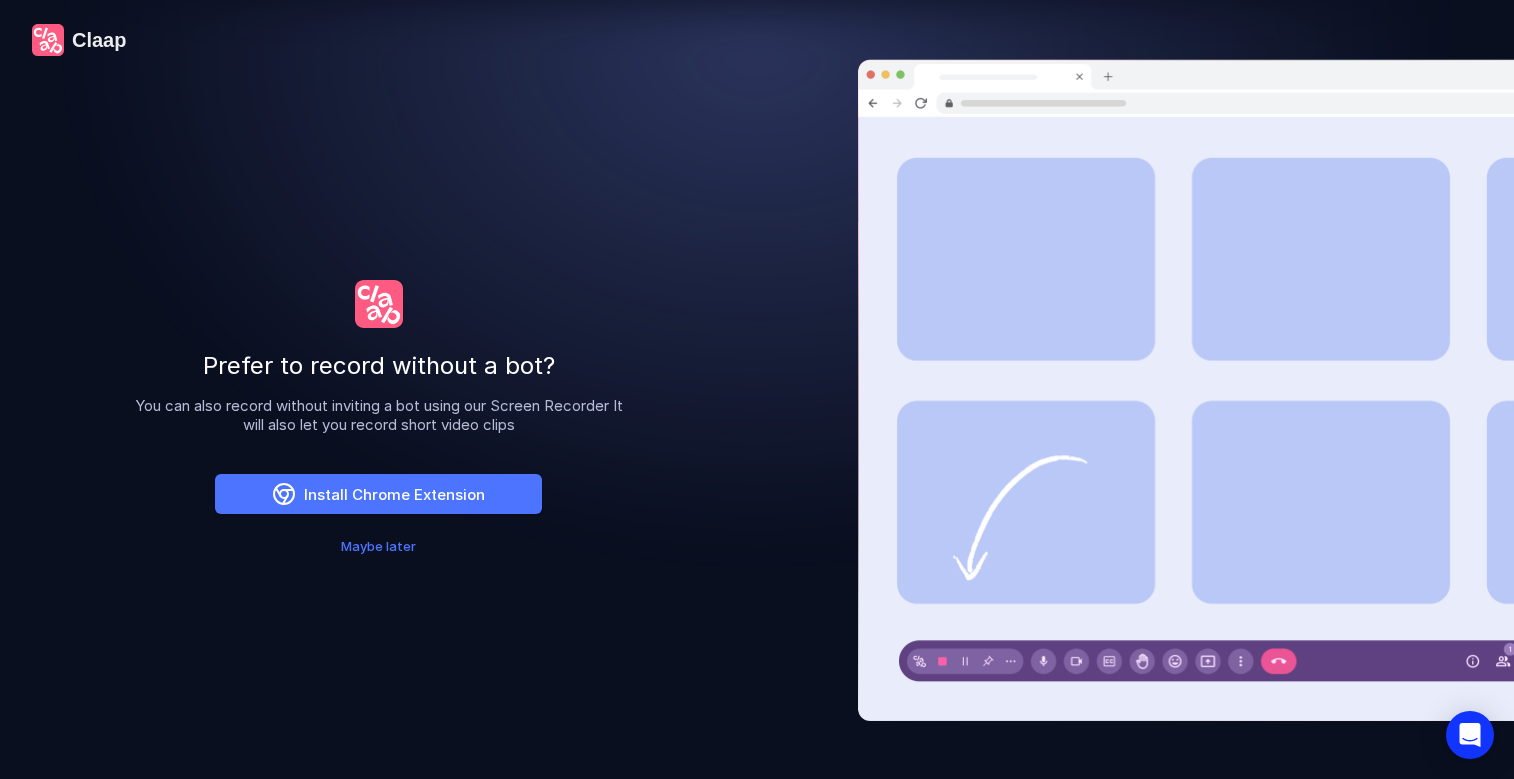 click on "Maybe later" at bounding box center (378, 546) 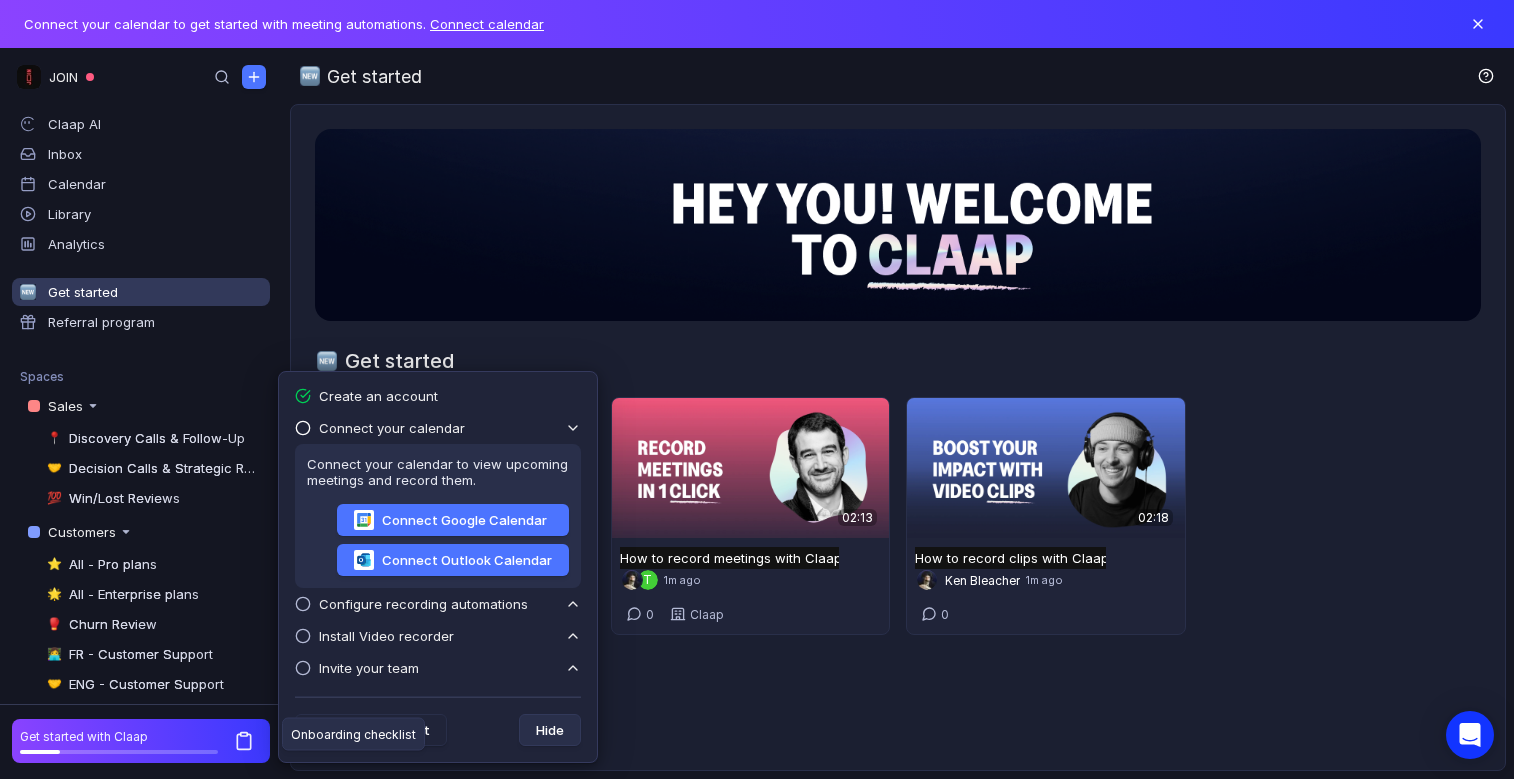 click at bounding box center (573, 428) 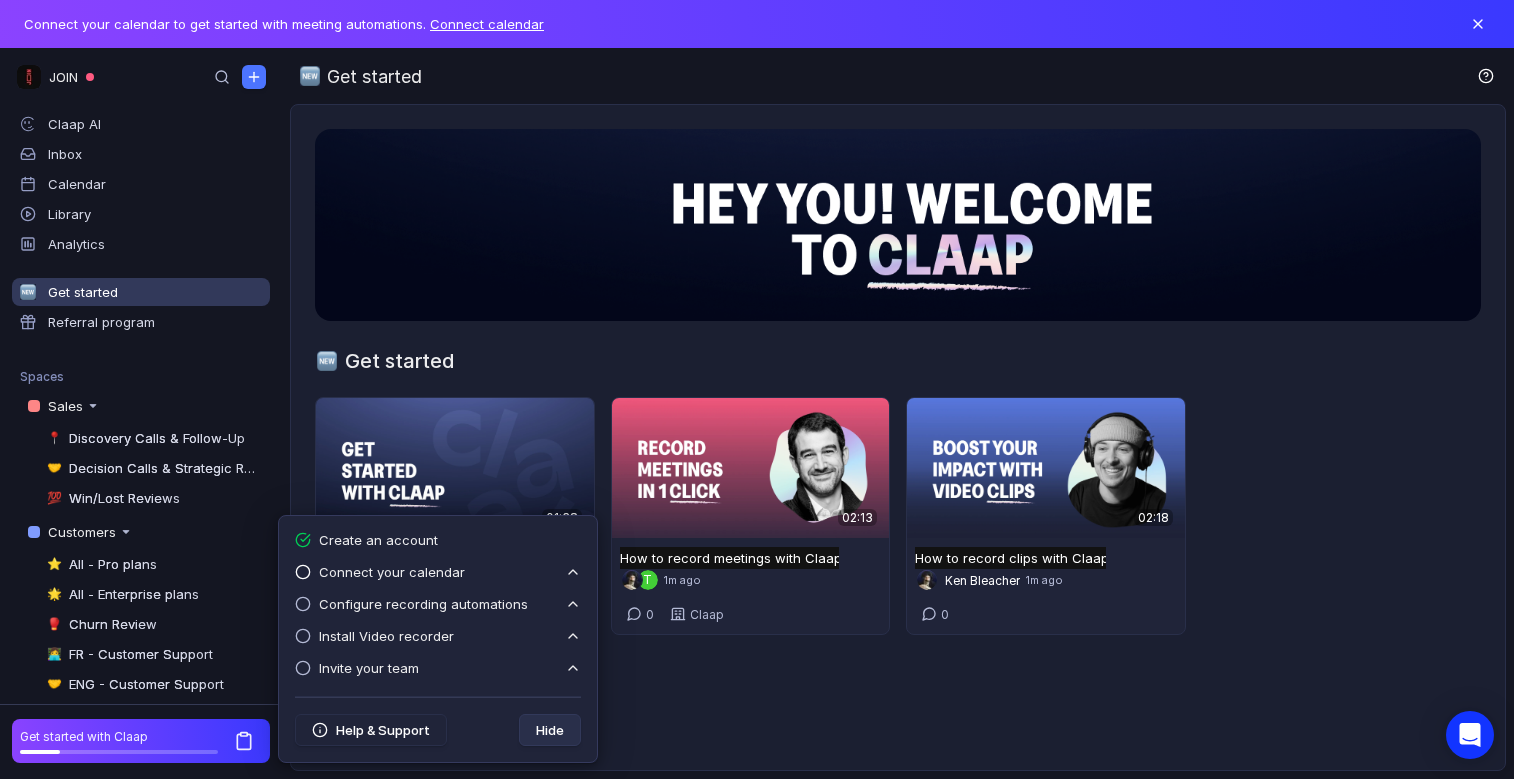 click on "Get started 01:38 Get started with Claap Get started with Claap Untitled Ken Bleacher 1m ago 0 02:13 How to record meetings with Claap How to record meetings with Claap Untitled T 1m ago 0 Claap 02:18 How to record clips with Claap How to record clips with Claap Untitled Ken Bleacher 1m ago 0" at bounding box center [898, 437] 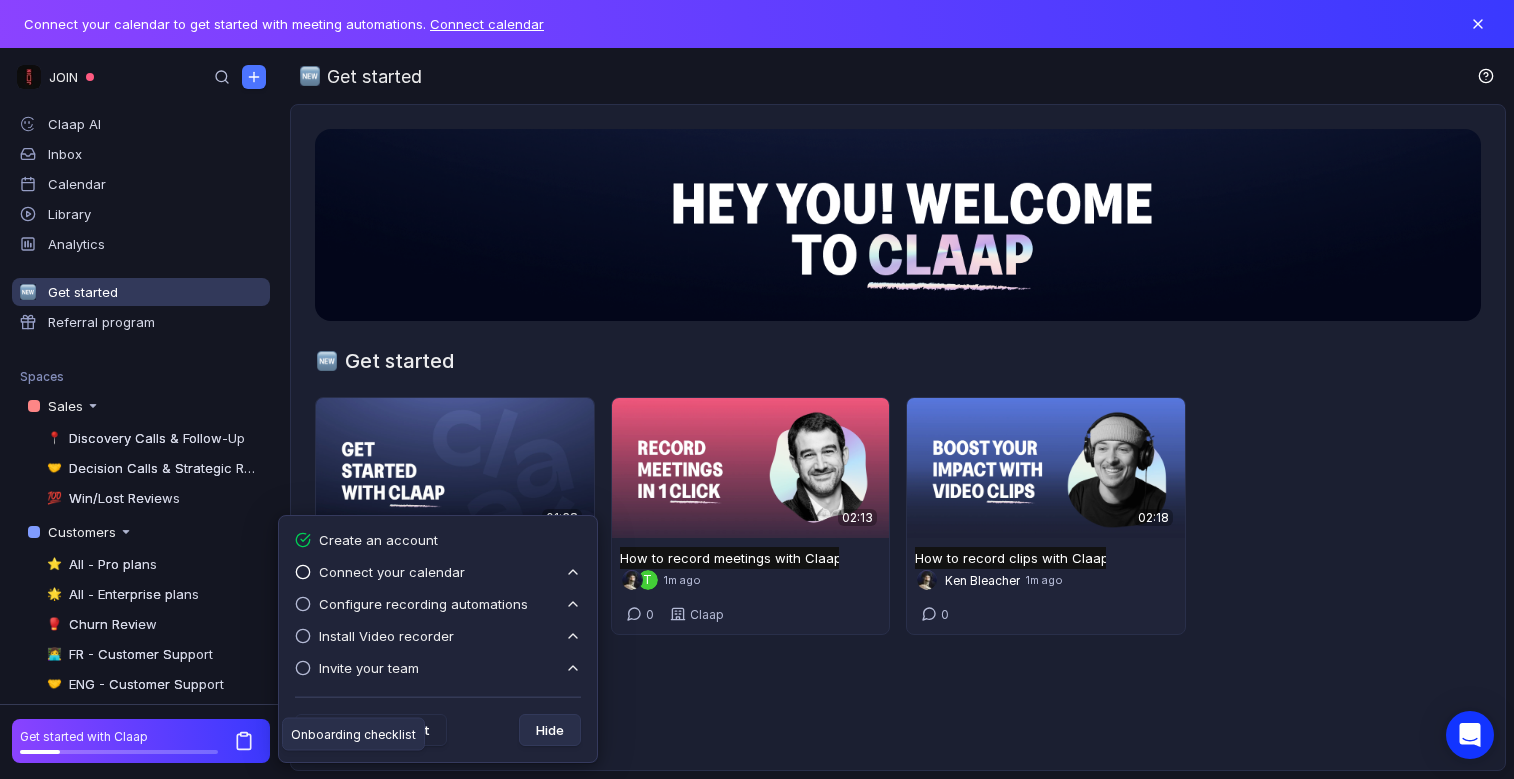 click on "Connect your calendar" at bounding box center [392, 572] 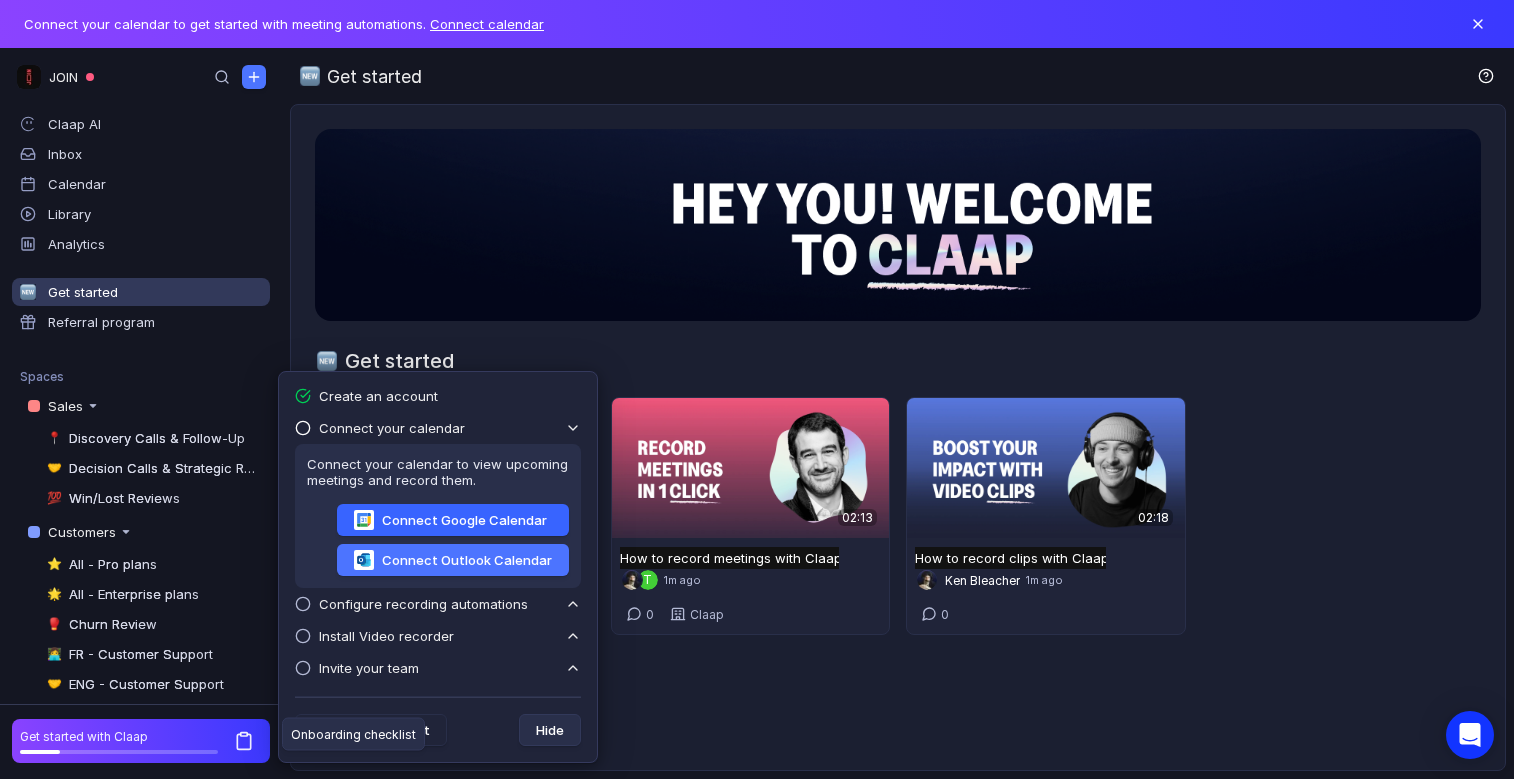 click on "Connect Google Calendar" at bounding box center [453, 520] 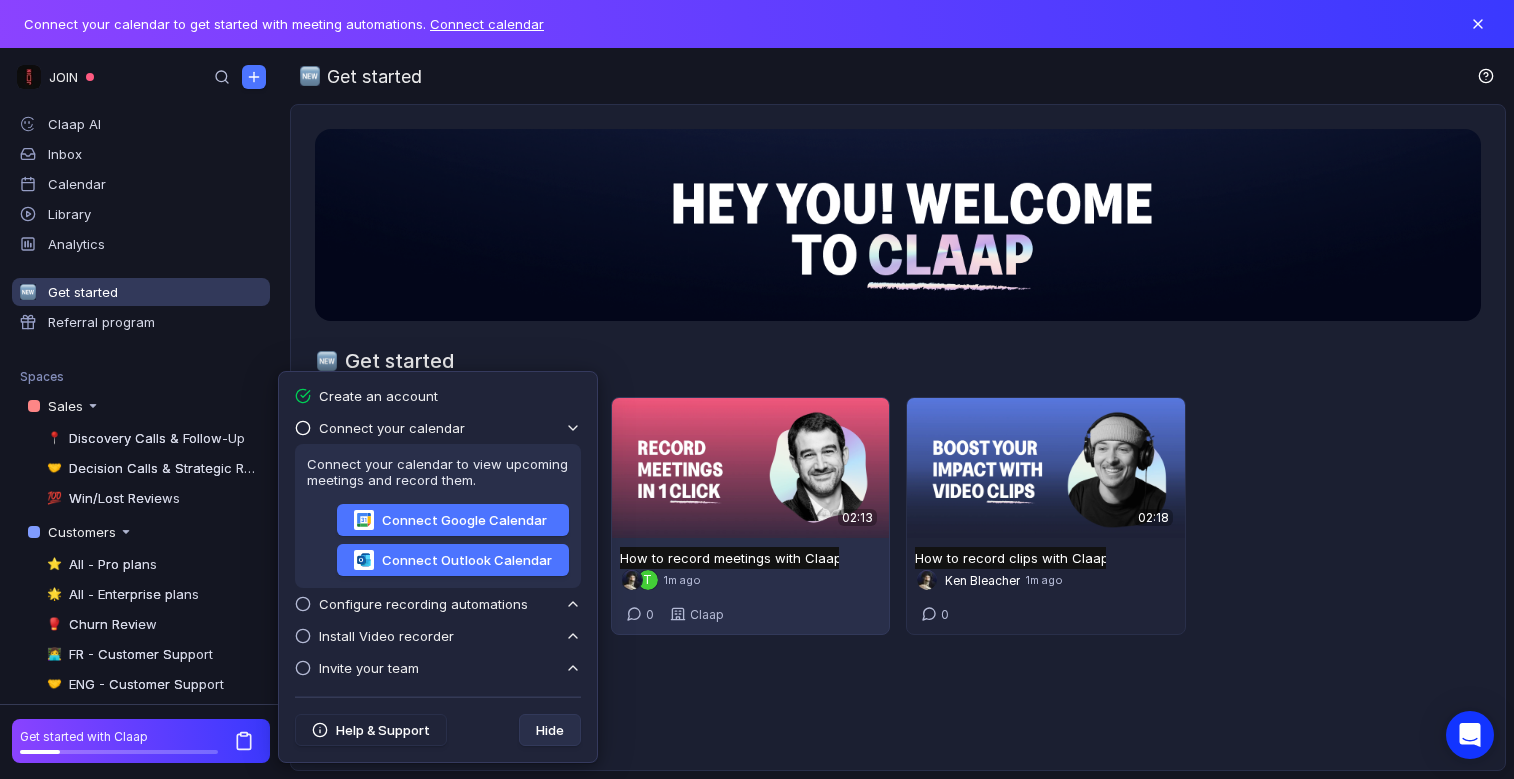 scroll, scrollTop: 0, scrollLeft: 0, axis: both 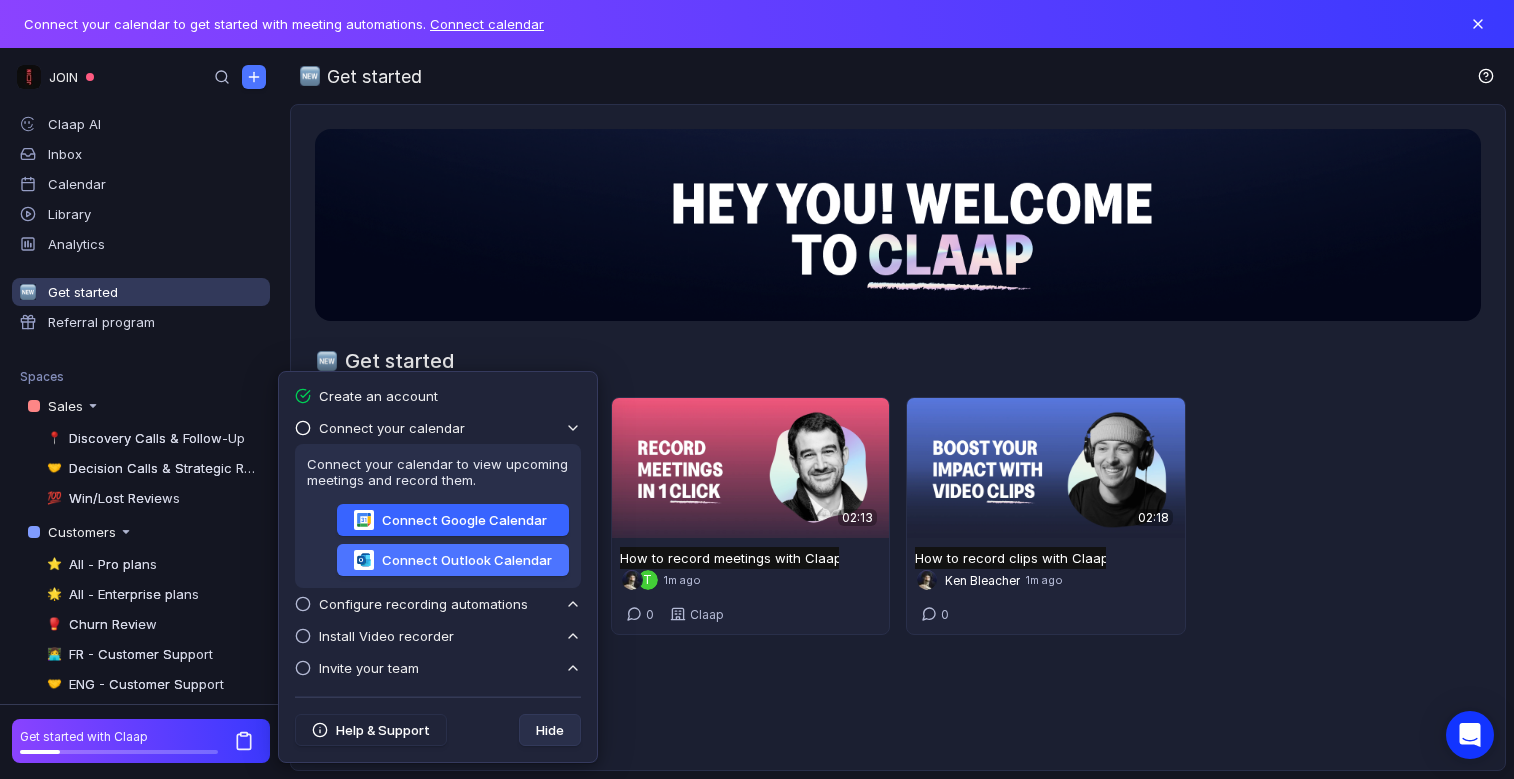 click on "Connect Google Calendar" at bounding box center [453, 520] 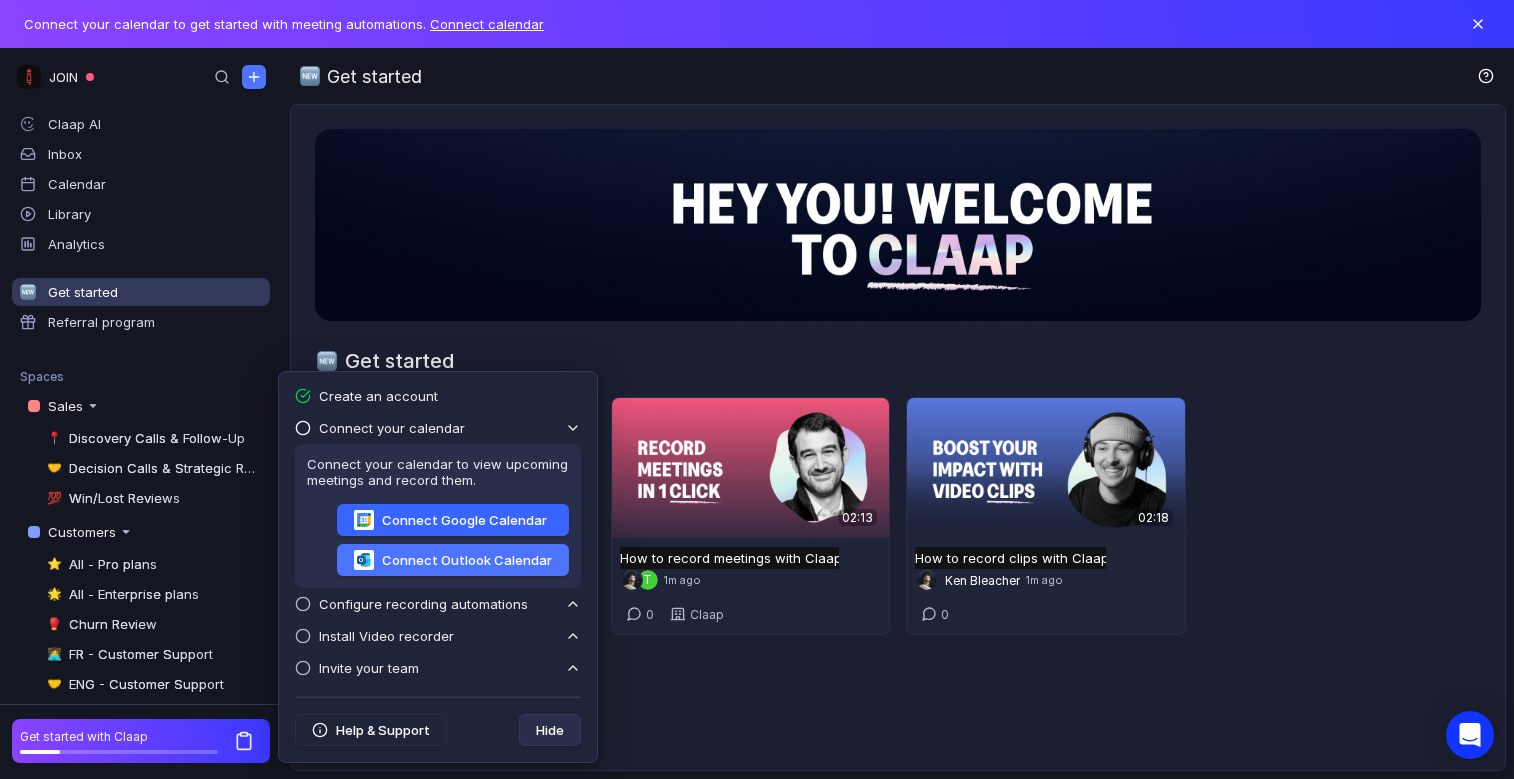 click on "Connect Google Calendar" at bounding box center [453, 520] 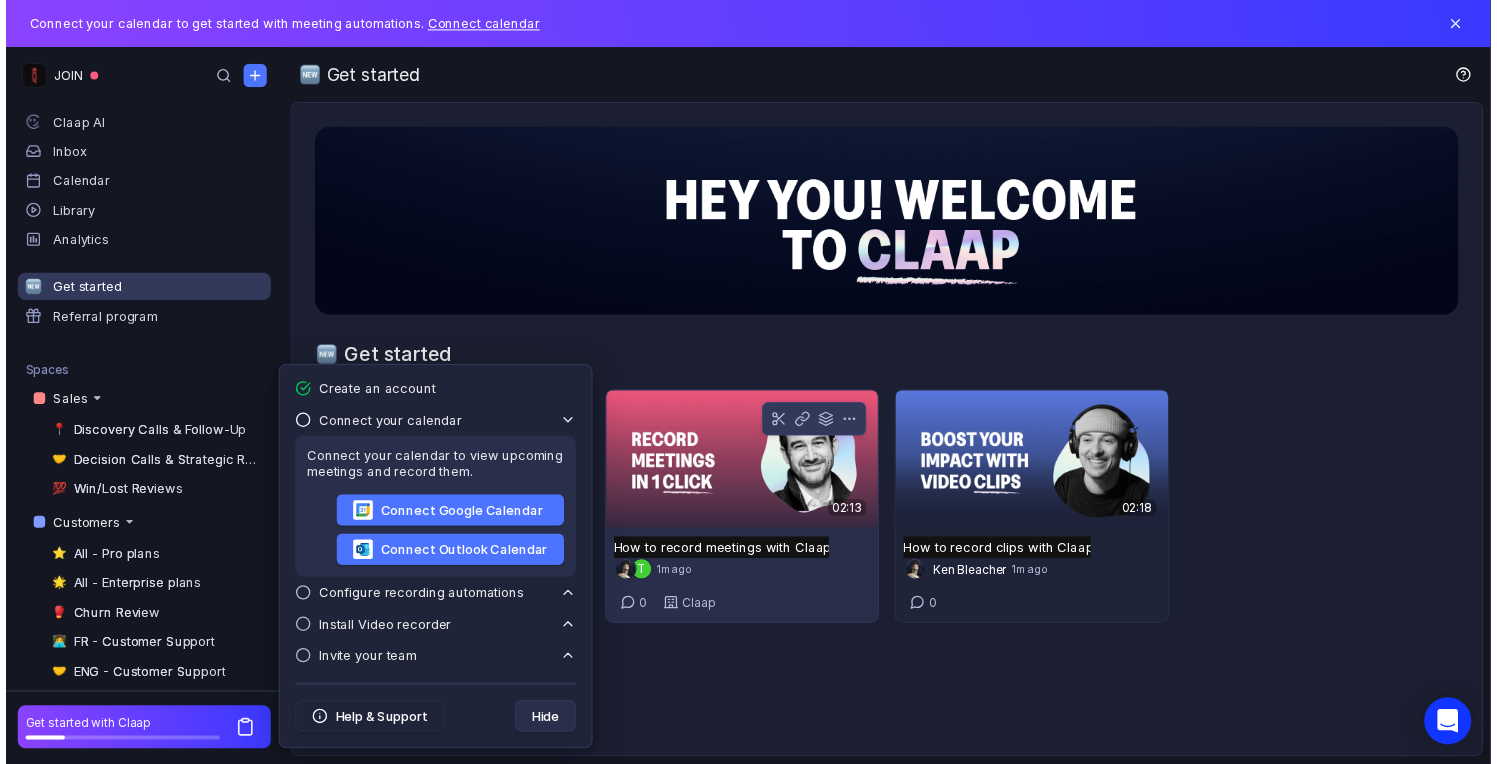 scroll, scrollTop: 0, scrollLeft: 0, axis: both 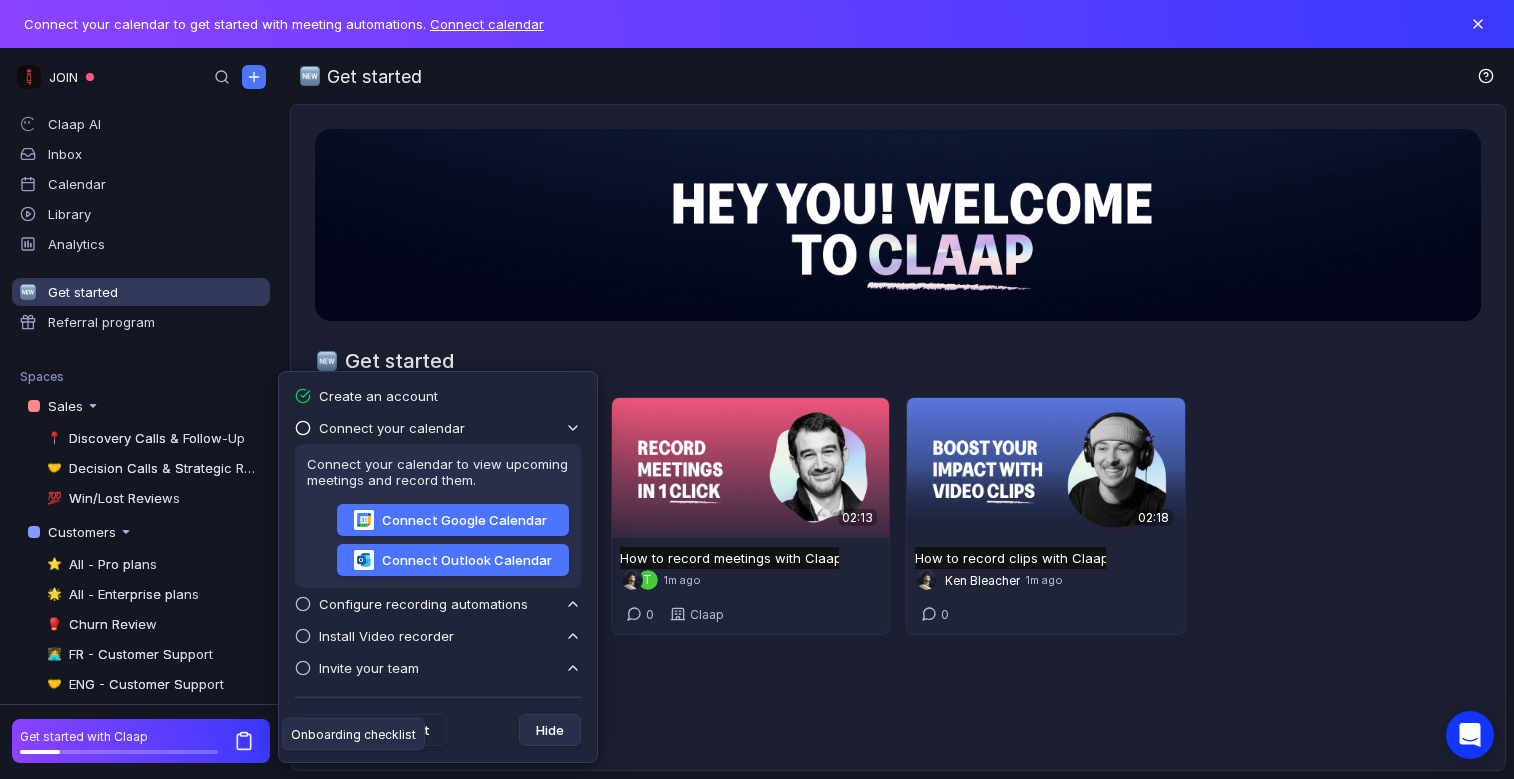 click on "Configure recording automations" at bounding box center (392, 428) 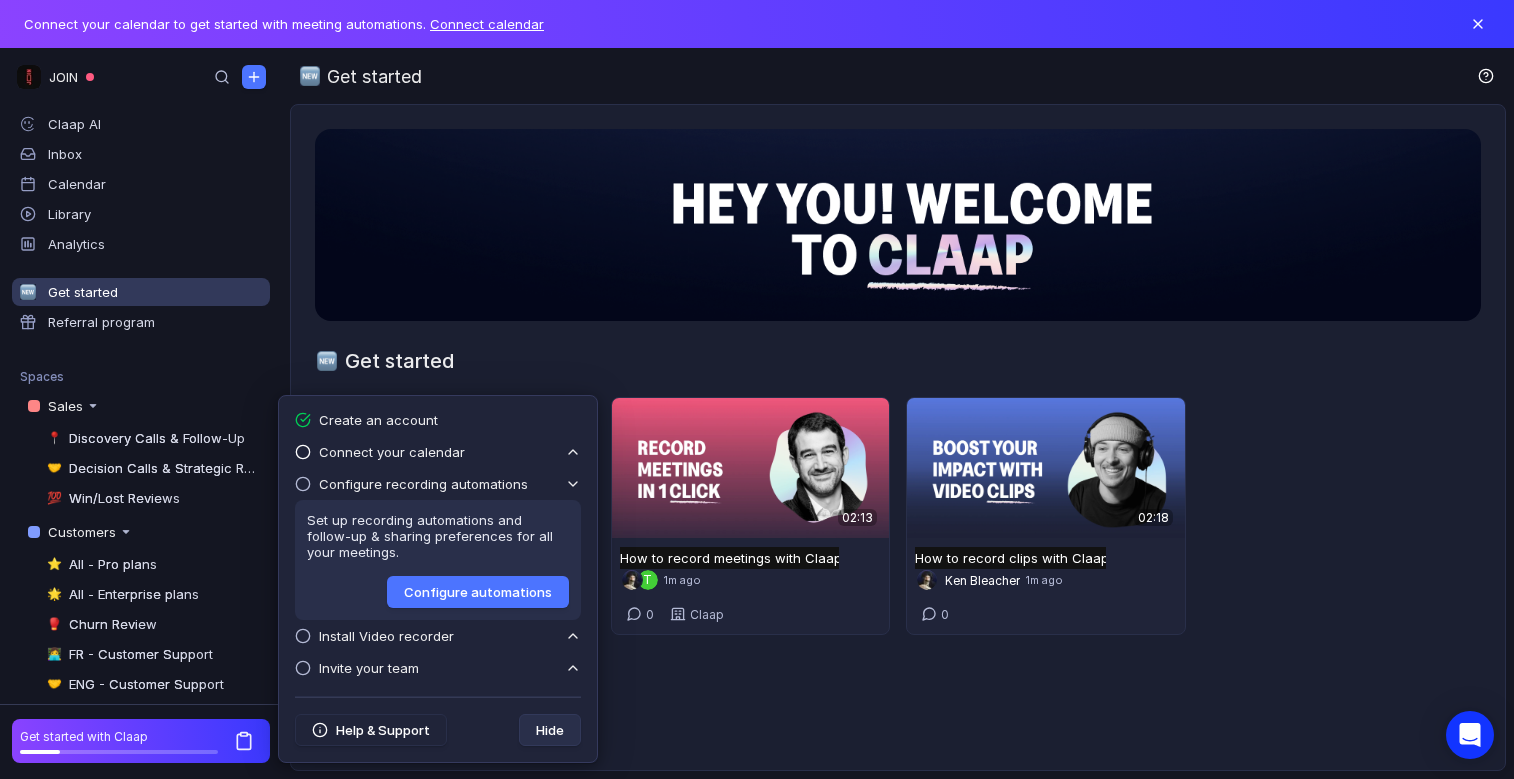 click on "Configure recording automations" at bounding box center (392, 452) 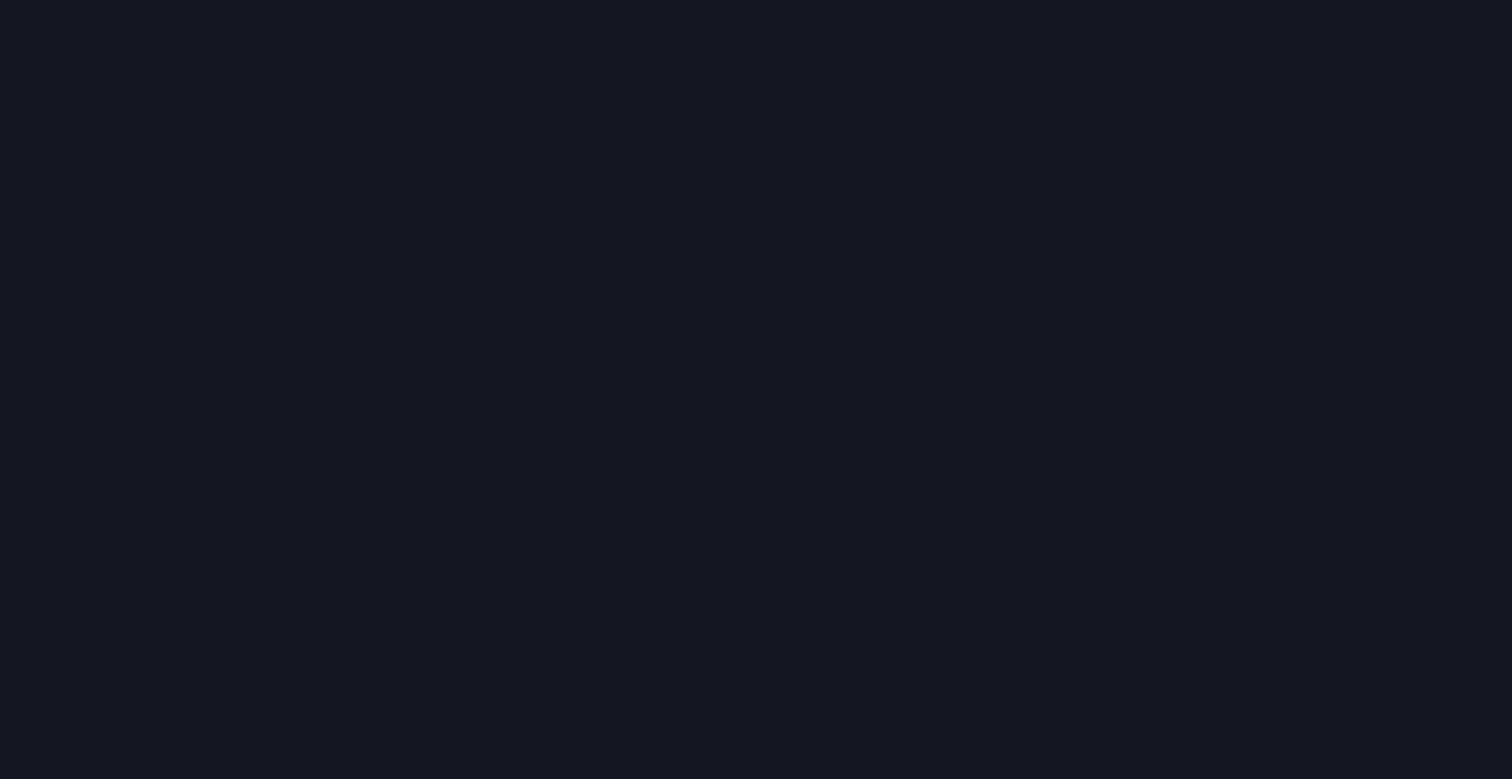 scroll, scrollTop: 0, scrollLeft: 0, axis: both 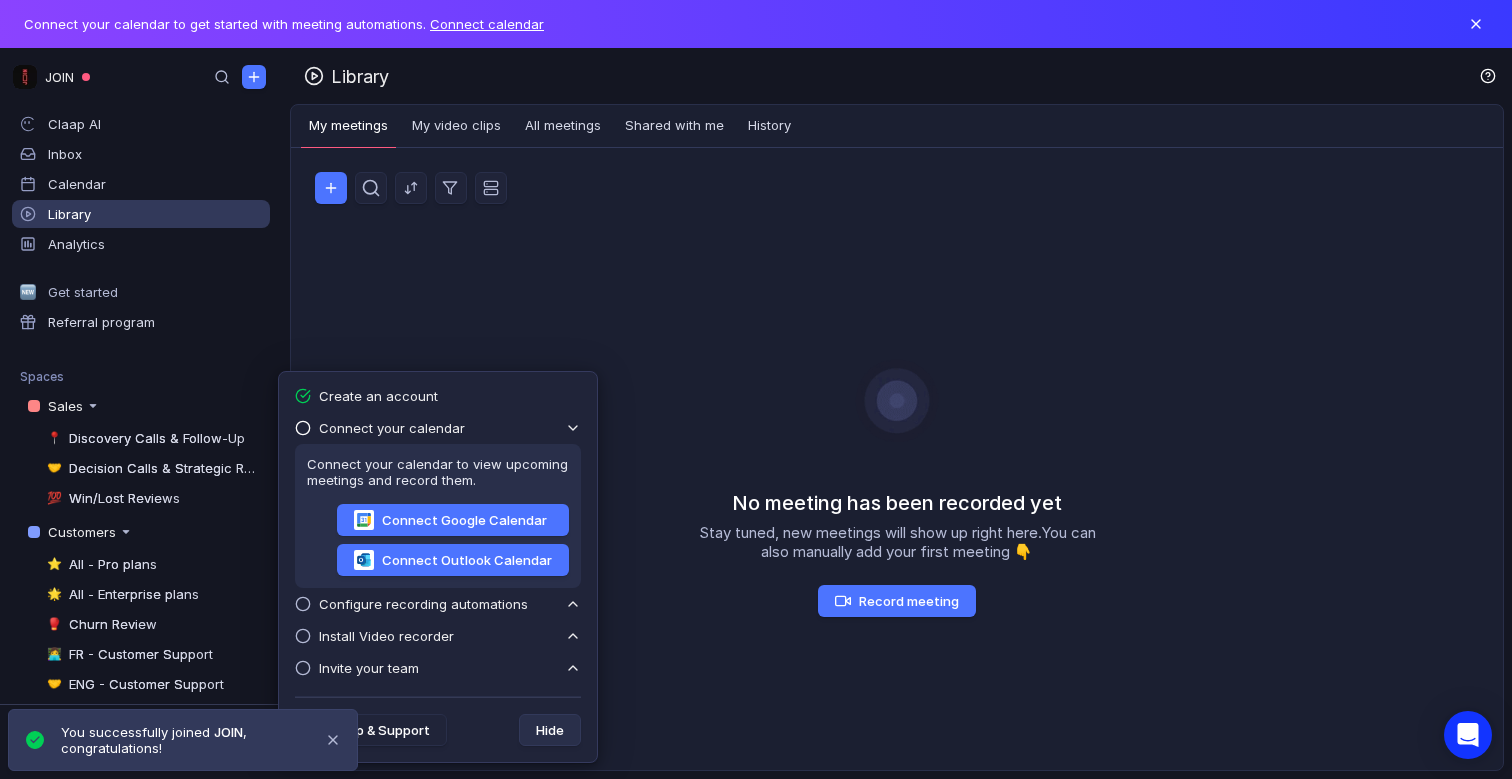 click on "You successfully joined JOIN , congratulations!" at bounding box center [193, 740] 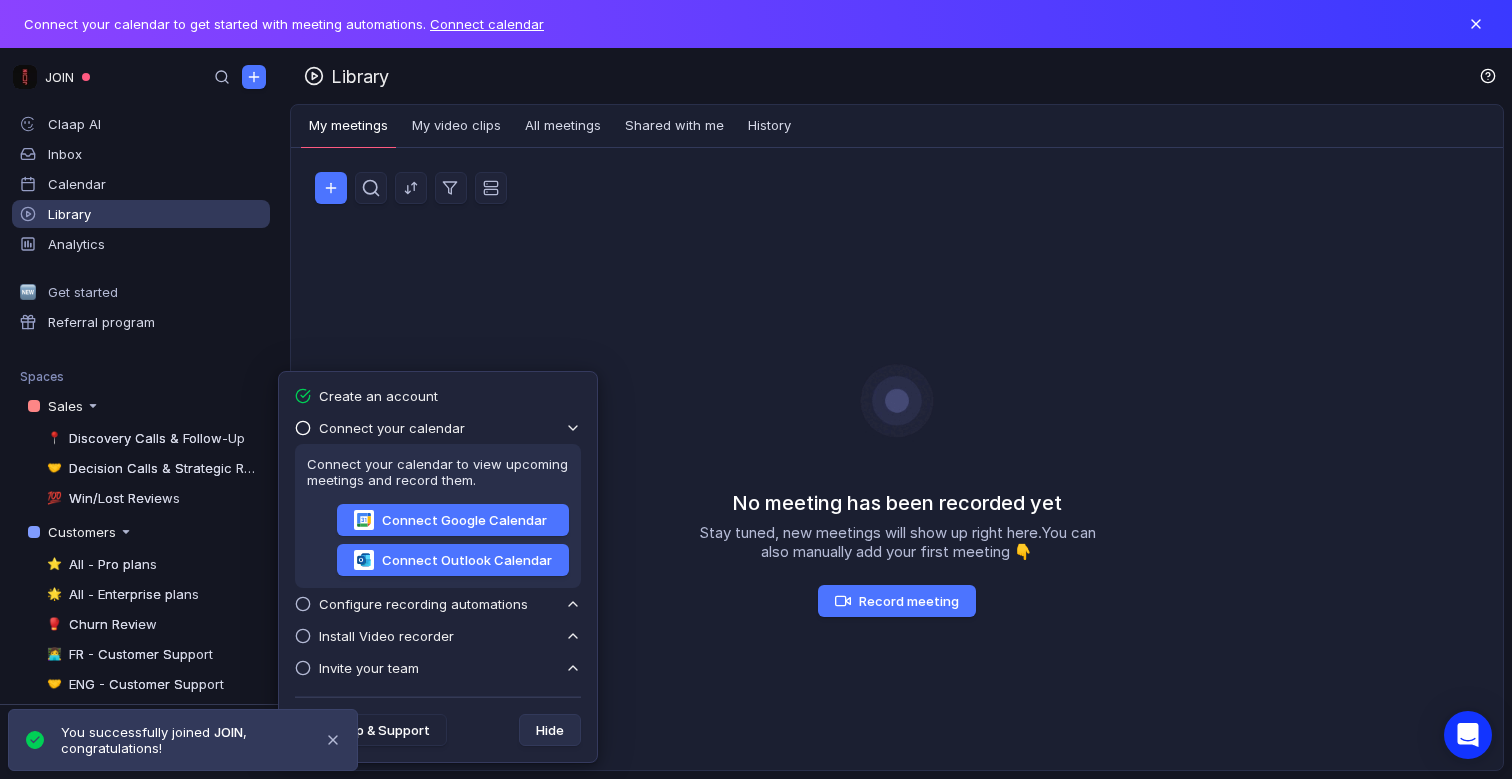 scroll, scrollTop: 0, scrollLeft: 0, axis: both 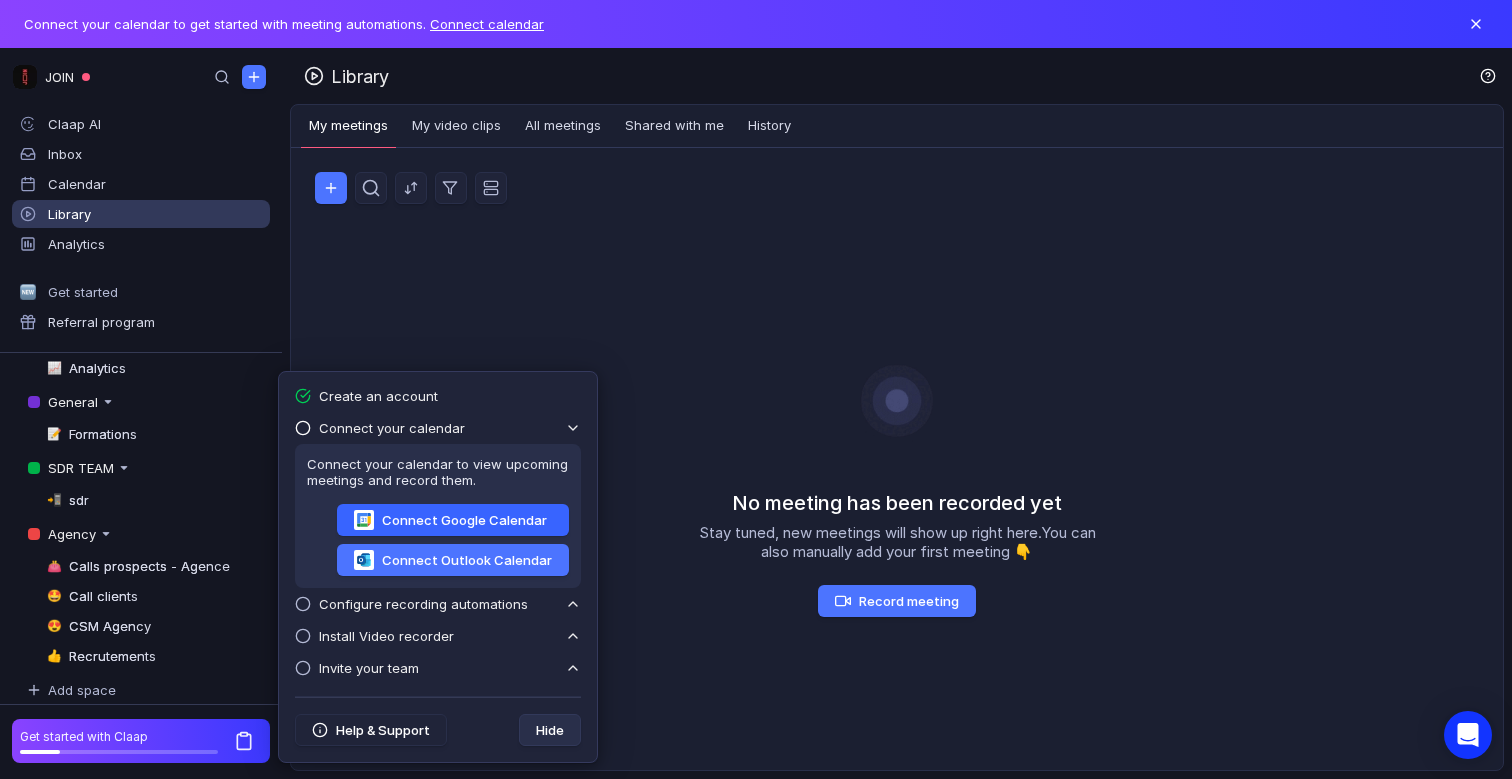 click on "Connect Google Calendar" at bounding box center [453, 520] 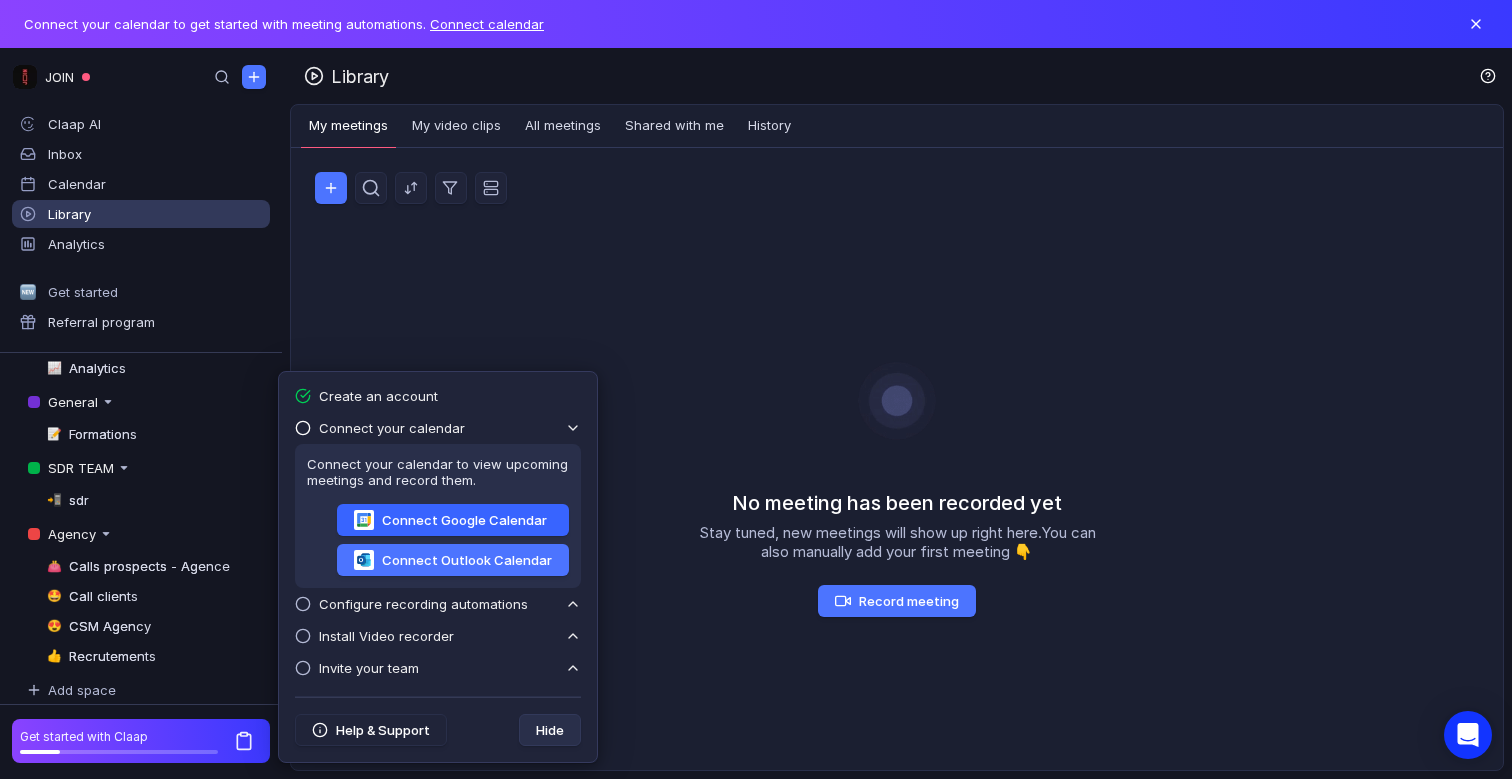 click on "Connect Google Calendar" at bounding box center [453, 520] 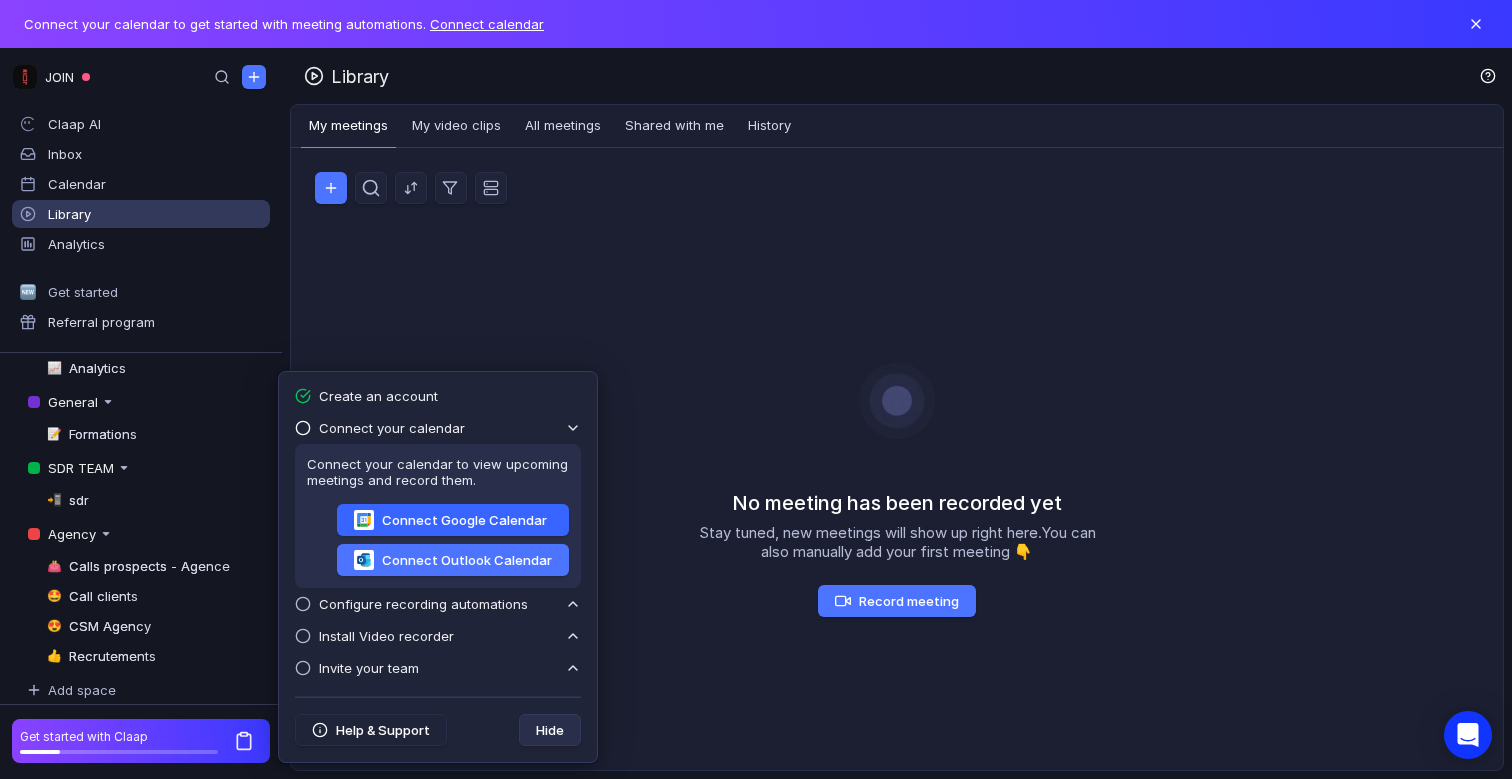 click on "Connect Google Calendar" at bounding box center (453, 520) 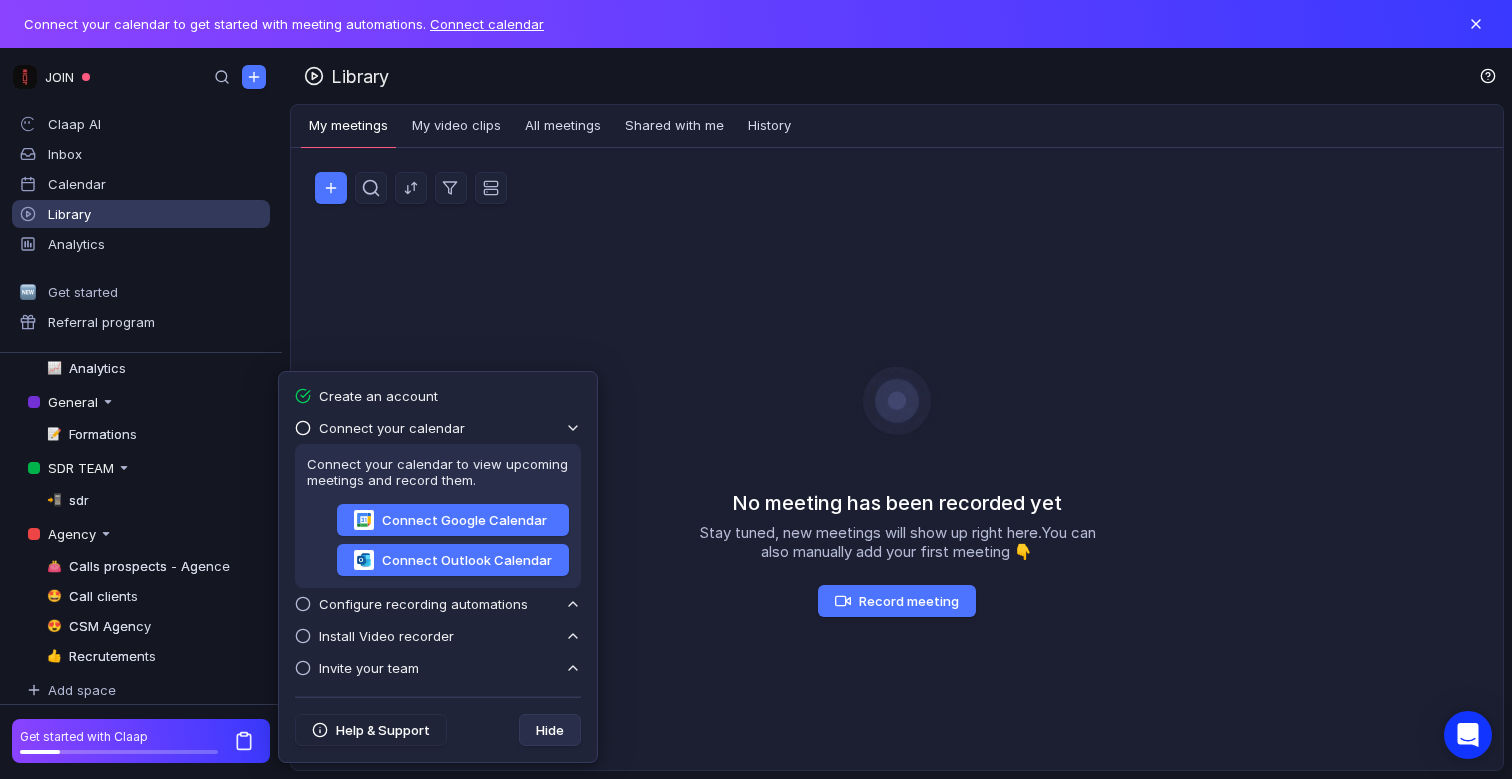 scroll, scrollTop: 0, scrollLeft: 0, axis: both 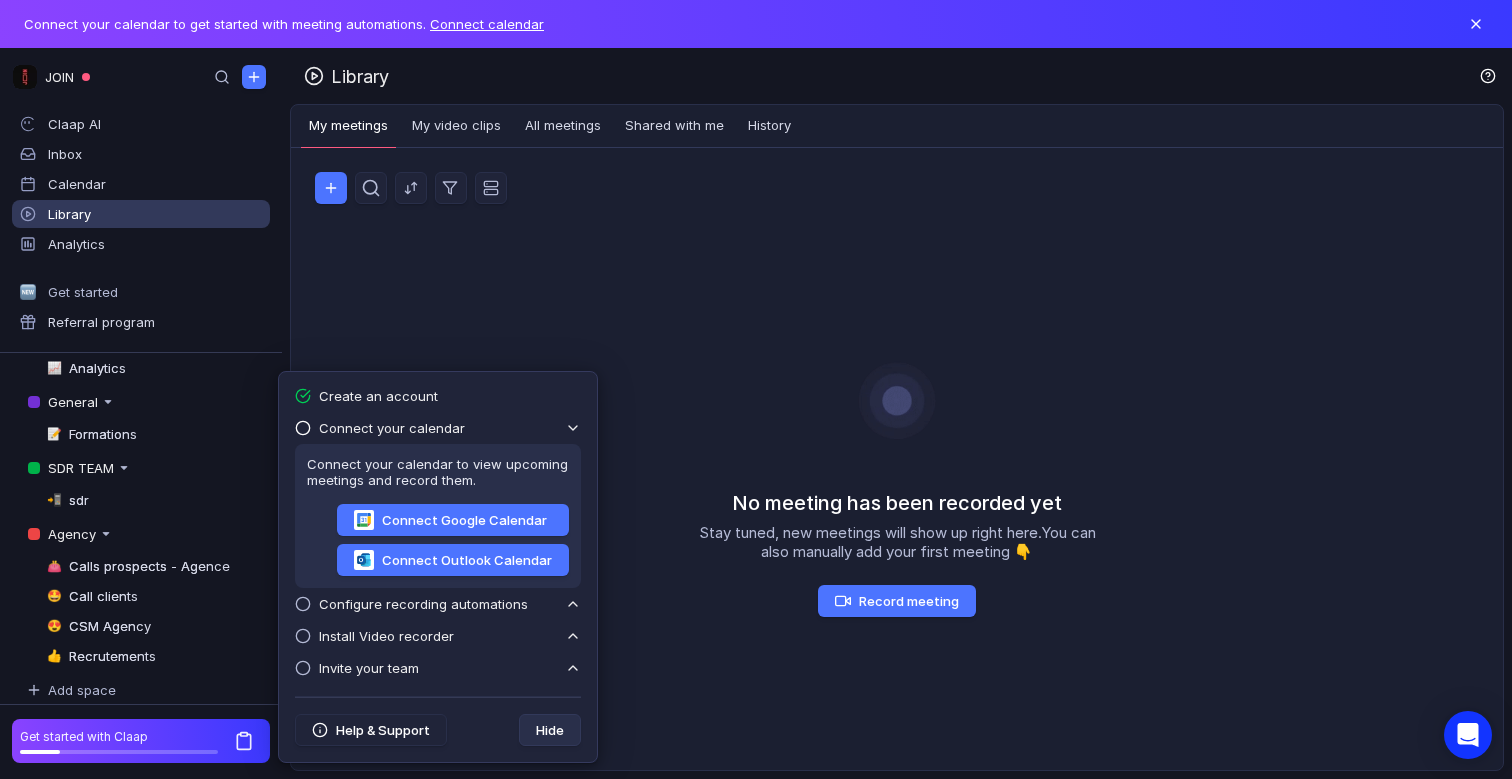 click on "Connect calendar" at bounding box center (487, 24) 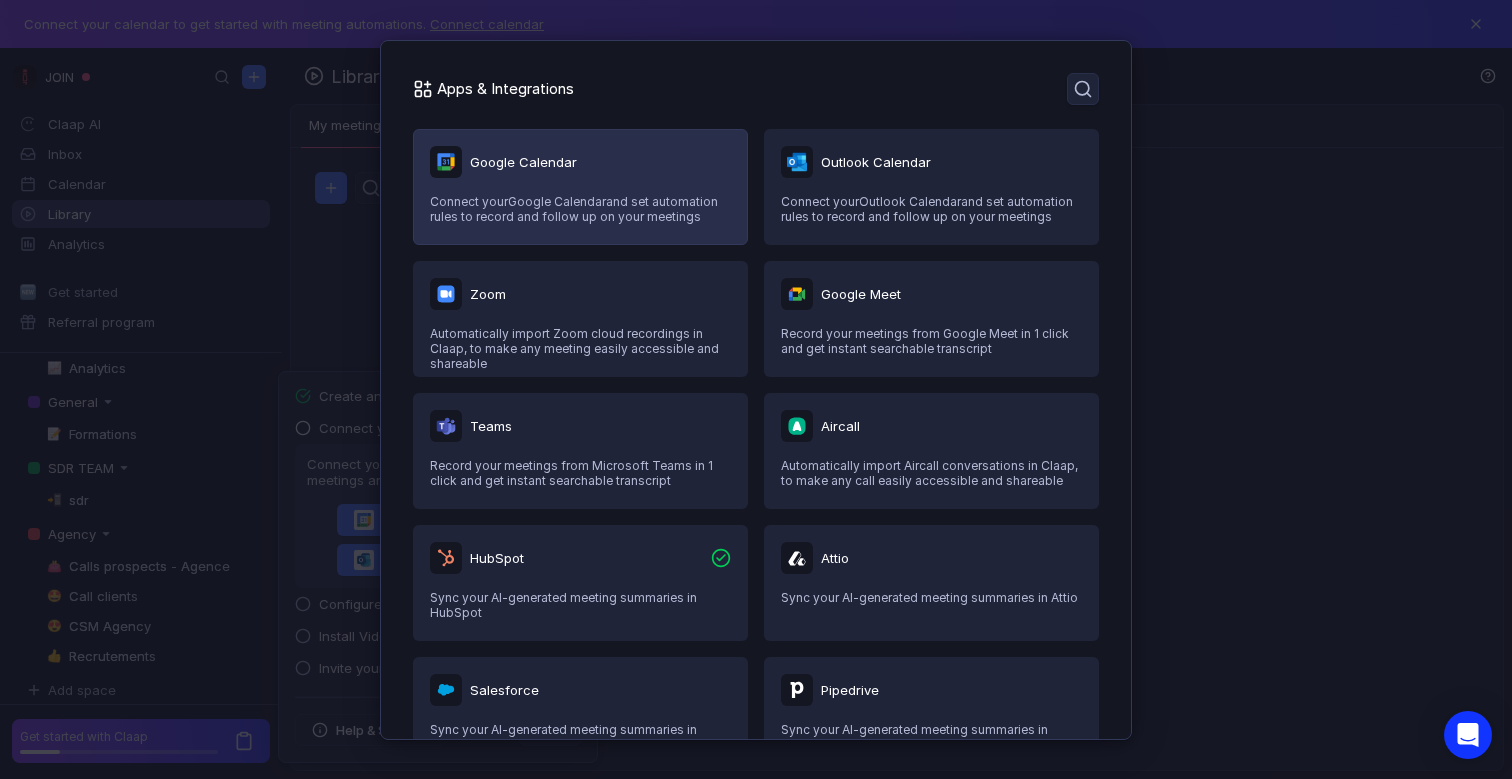 click on "Google Calendar" at bounding box center (523, 162) 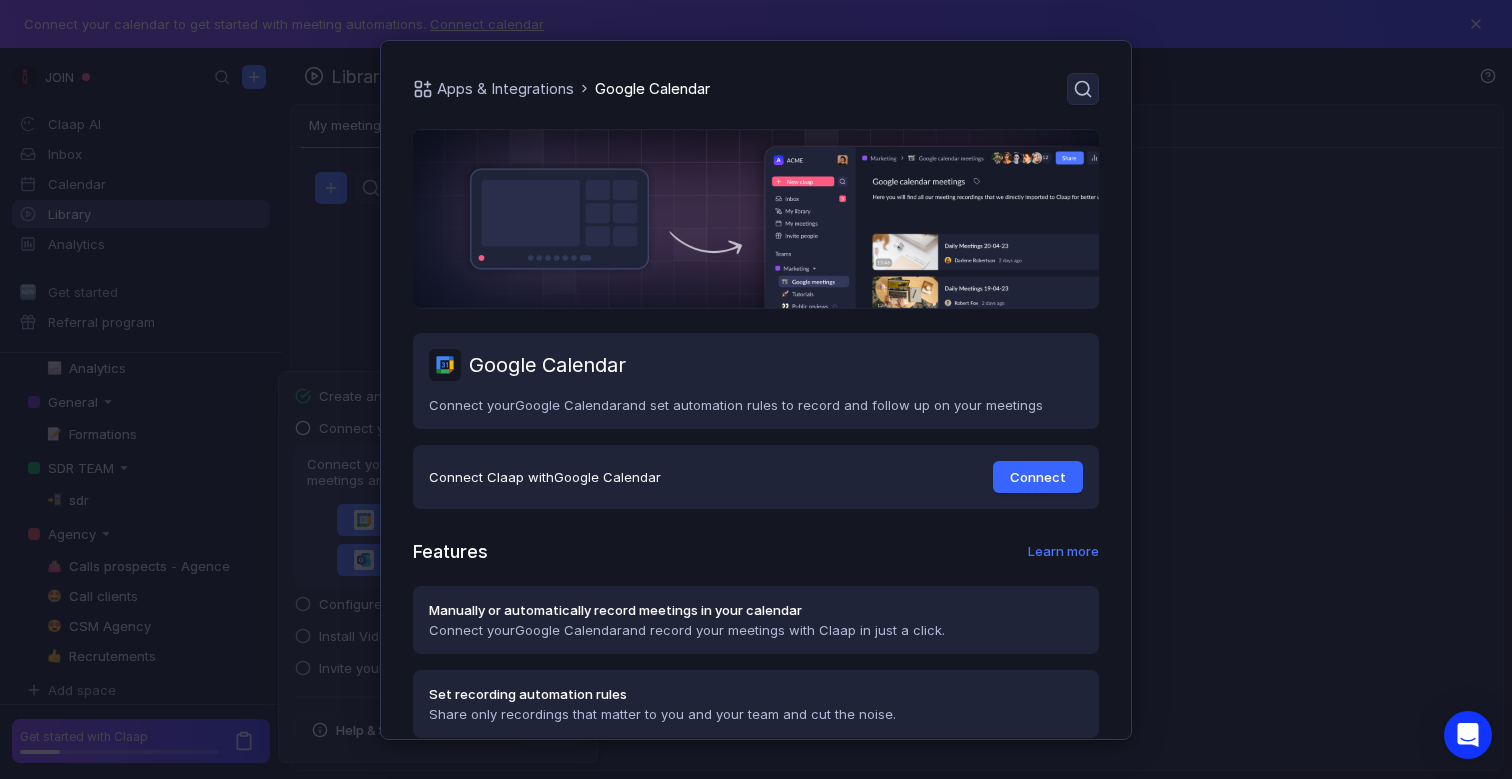 click on "Connect" at bounding box center (1038, 477) 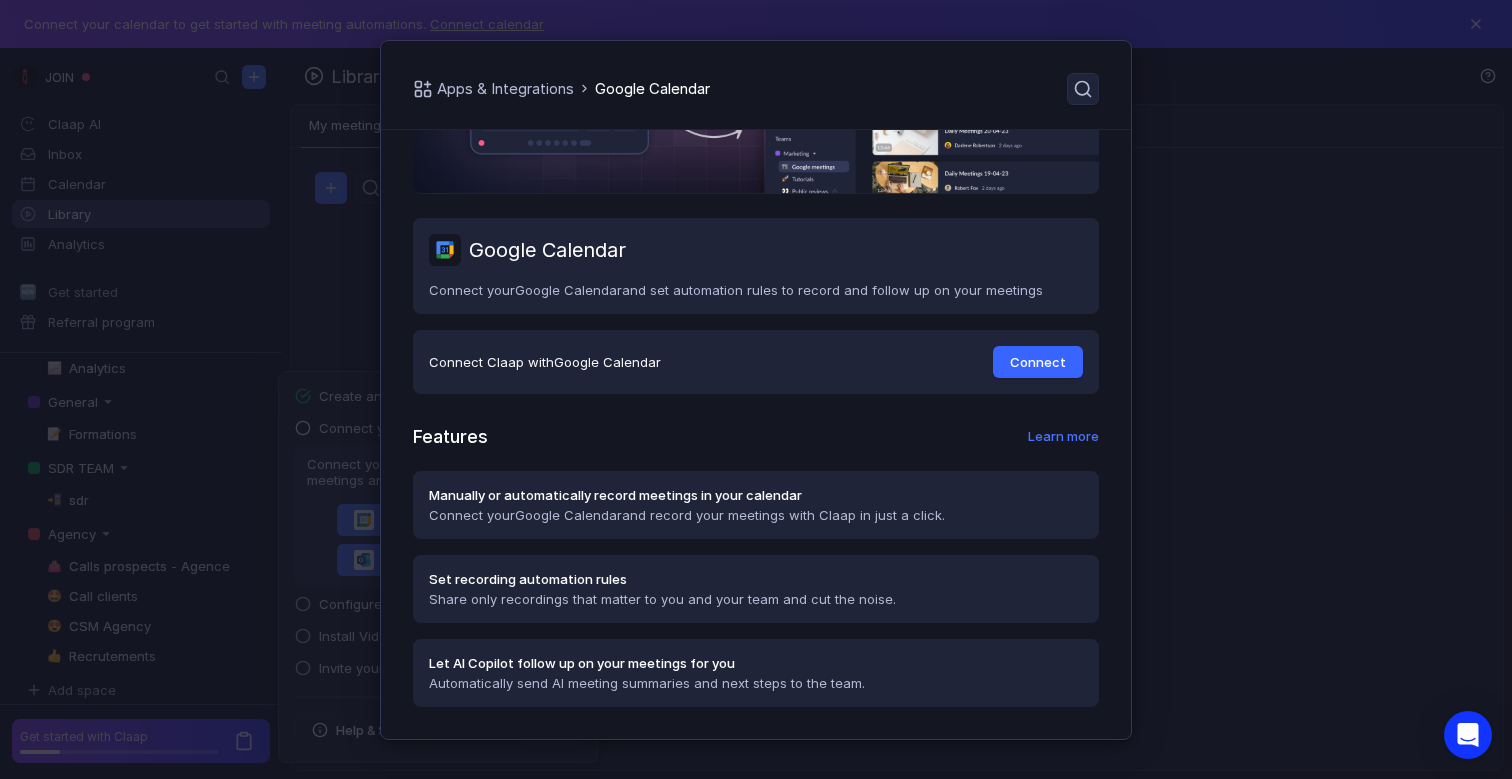 scroll, scrollTop: 116, scrollLeft: 0, axis: vertical 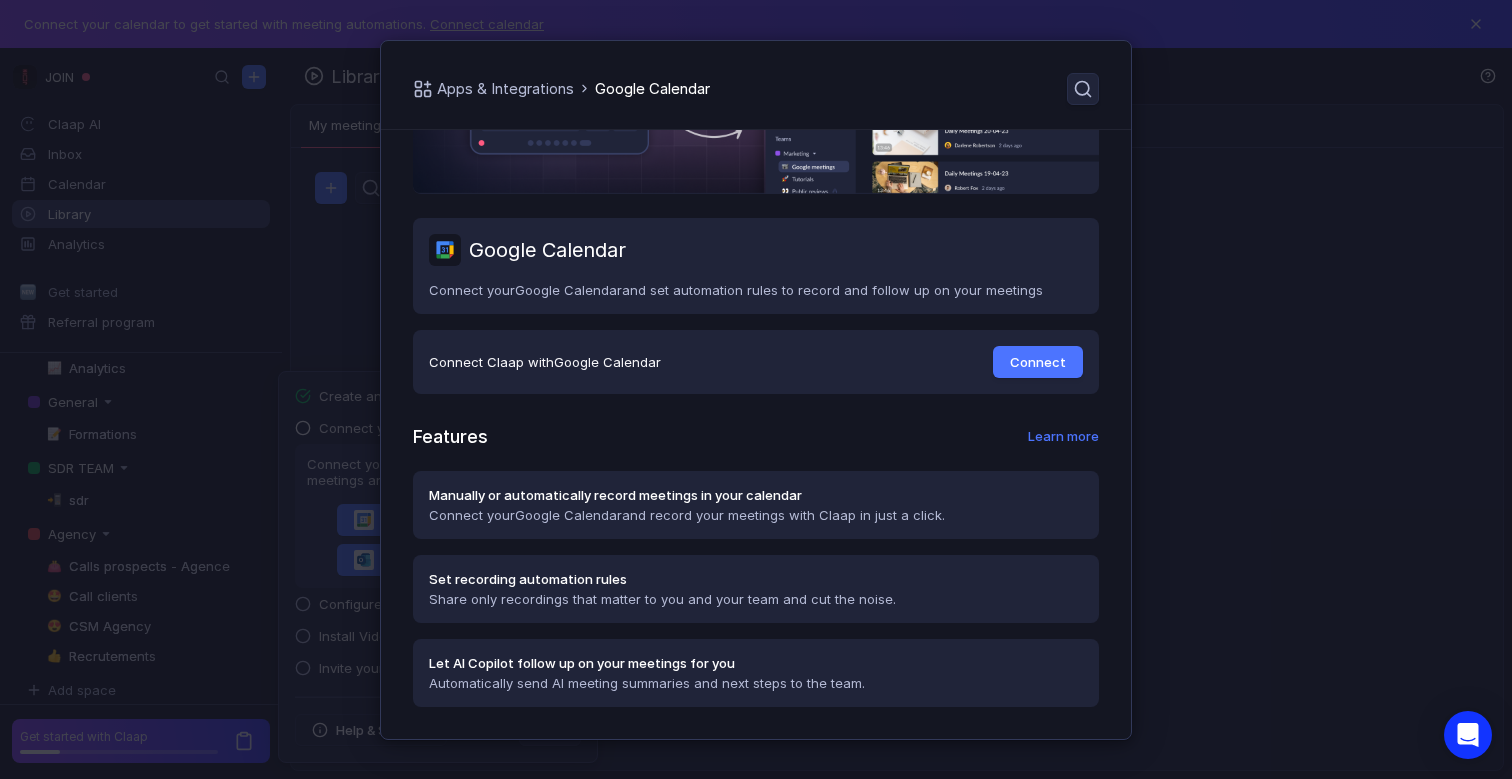 click on "Apps & Integrations Google Calendar Google Calendar Connect your  Google Calendar  and set automation rules to record and follow up on your meetings Connect Claap with  Google Calendar Connect Features Learn more Manually or automatically record meetings in your calendar Connect your  Google Calendar  and record your meetings with Claap in just a click. Set recording automation rules Share only recordings that matter to you and your team and cut the noise. Let AI Copilot follow up on your meetings for you Automatically send AI meeting summaries and next steps to the team." at bounding box center (756, 389) 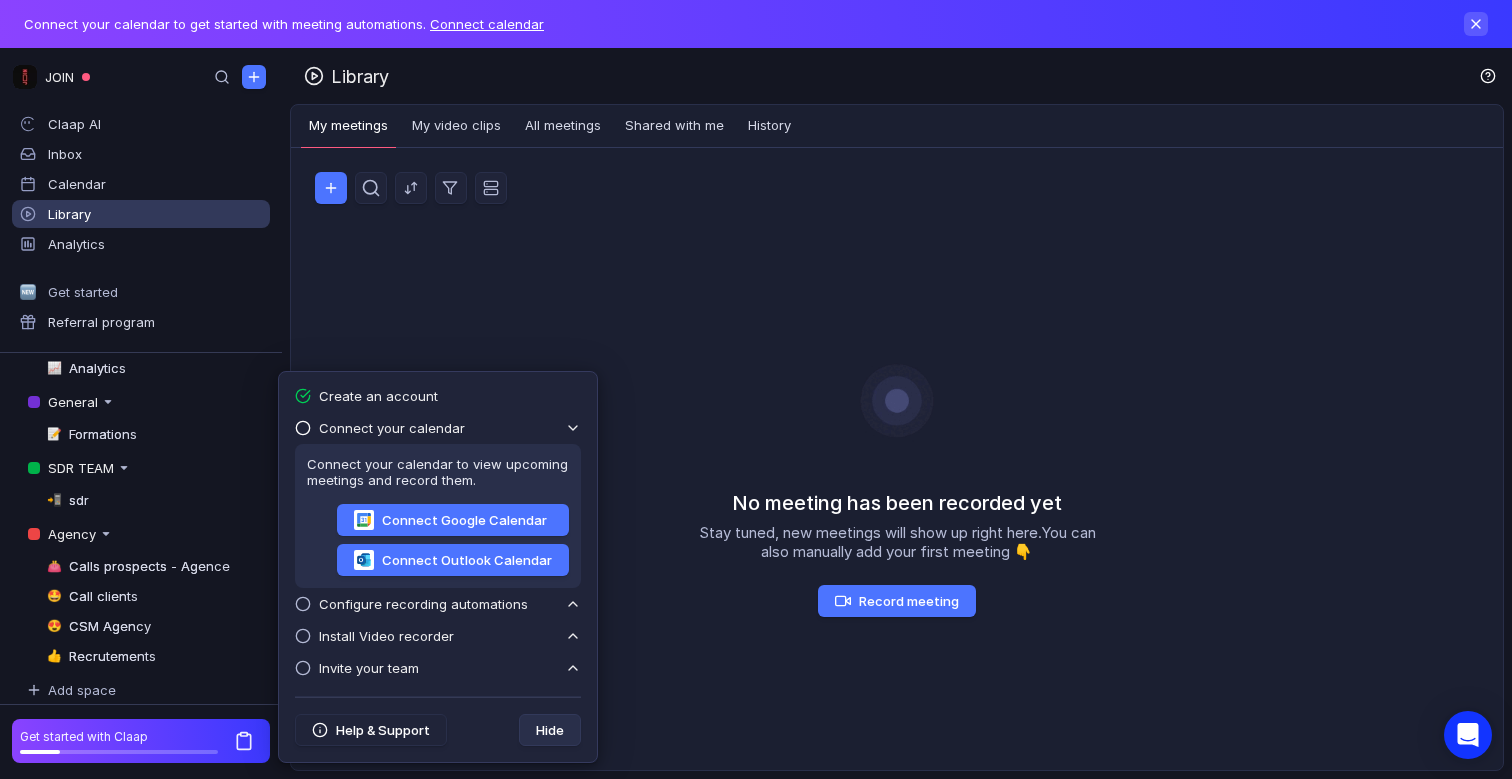 click at bounding box center (1476, 24) 